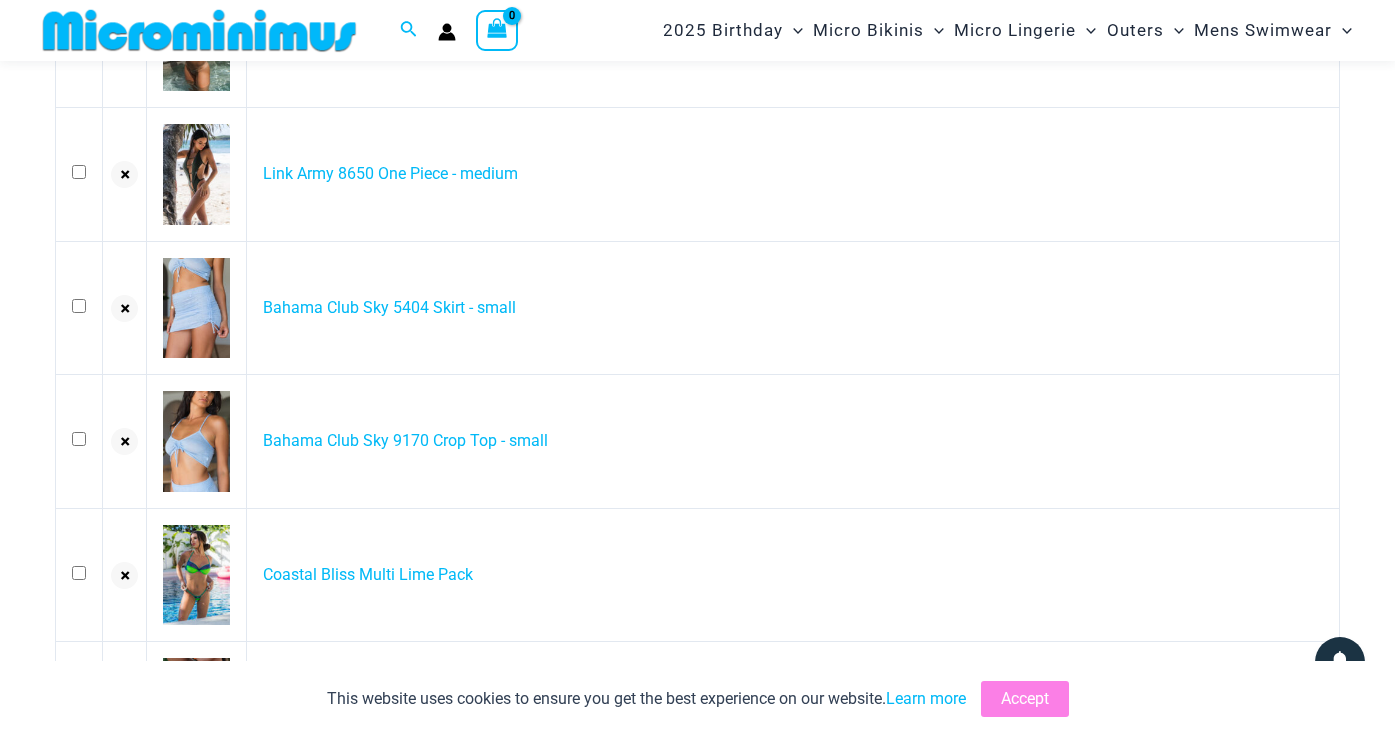 scroll, scrollTop: 352, scrollLeft: 0, axis: vertical 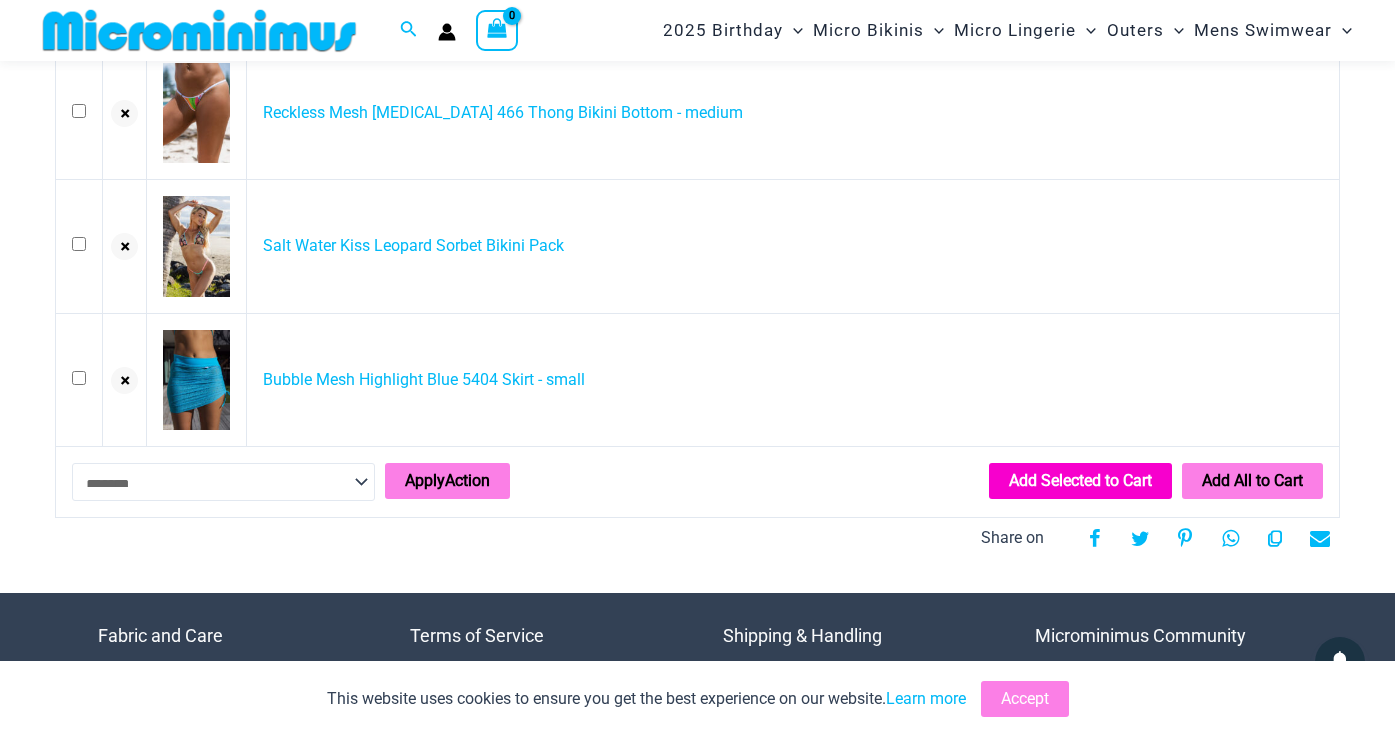 click on "Add Selected to Cart" at bounding box center [1080, 481] 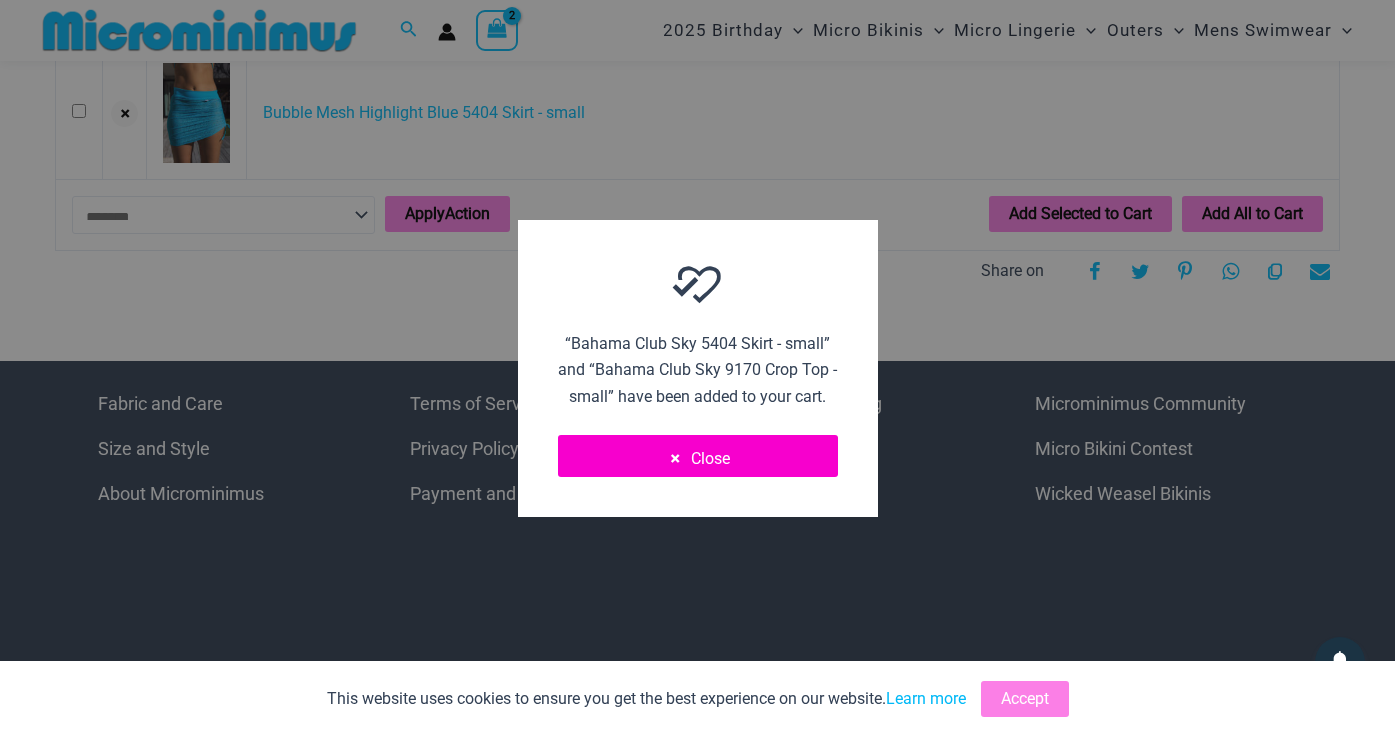 click on "Close" at bounding box center (698, 456) 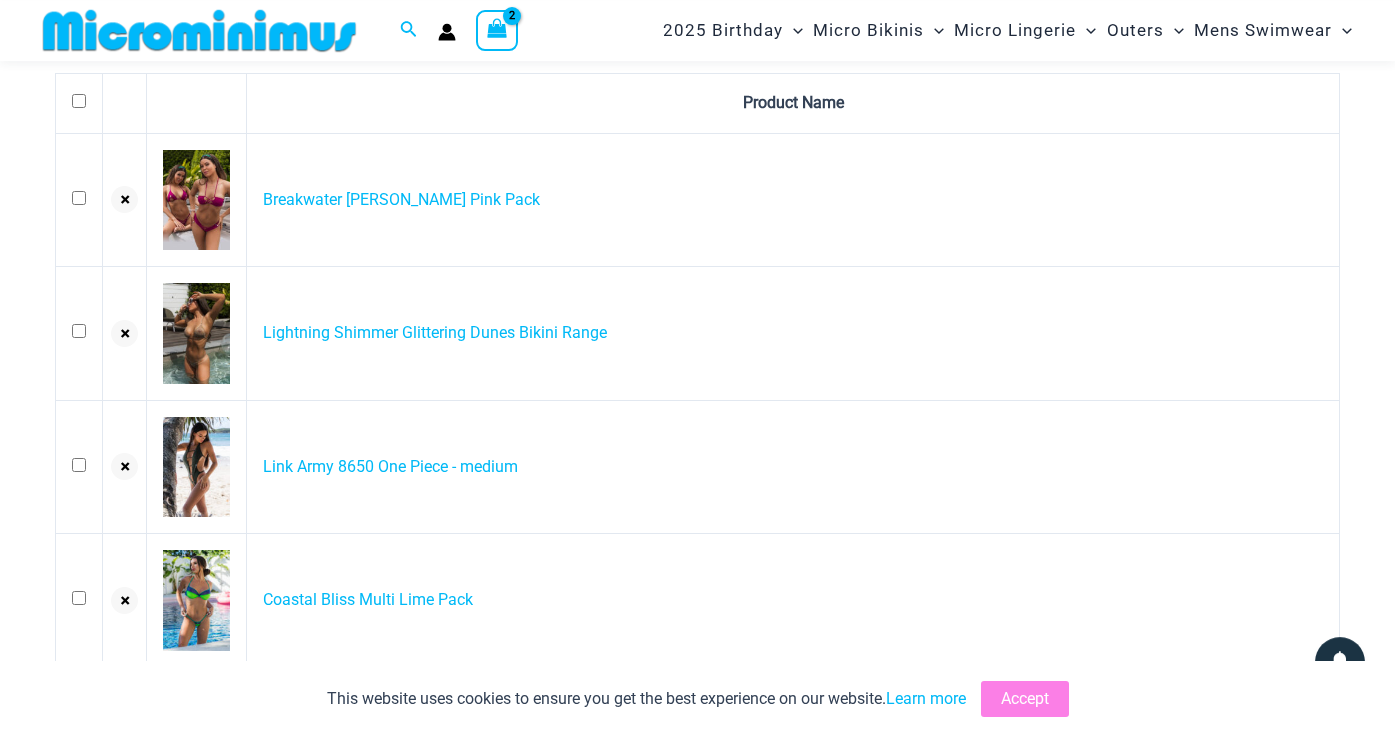 scroll, scrollTop: 61, scrollLeft: 0, axis: vertical 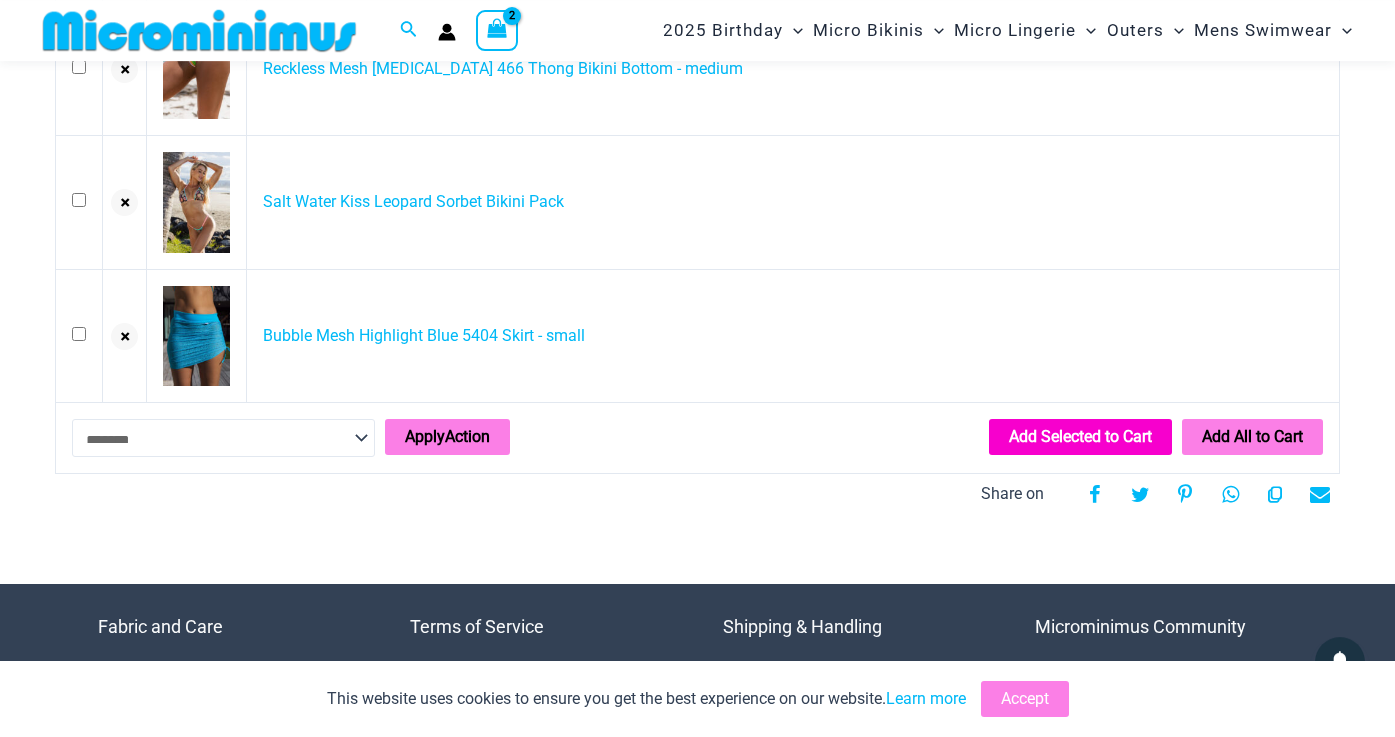 click on "Add Selected to Cart" at bounding box center [1080, 437] 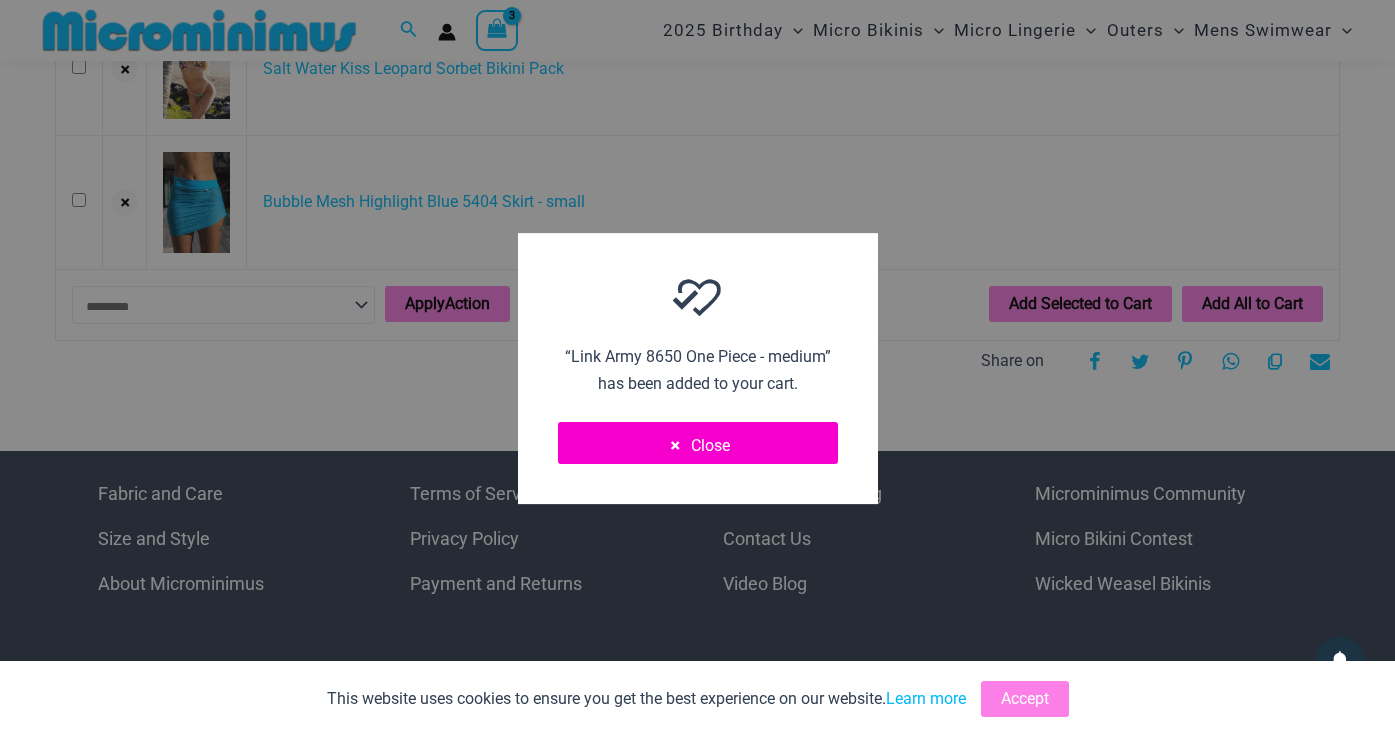 click on "Close" at bounding box center (698, 443) 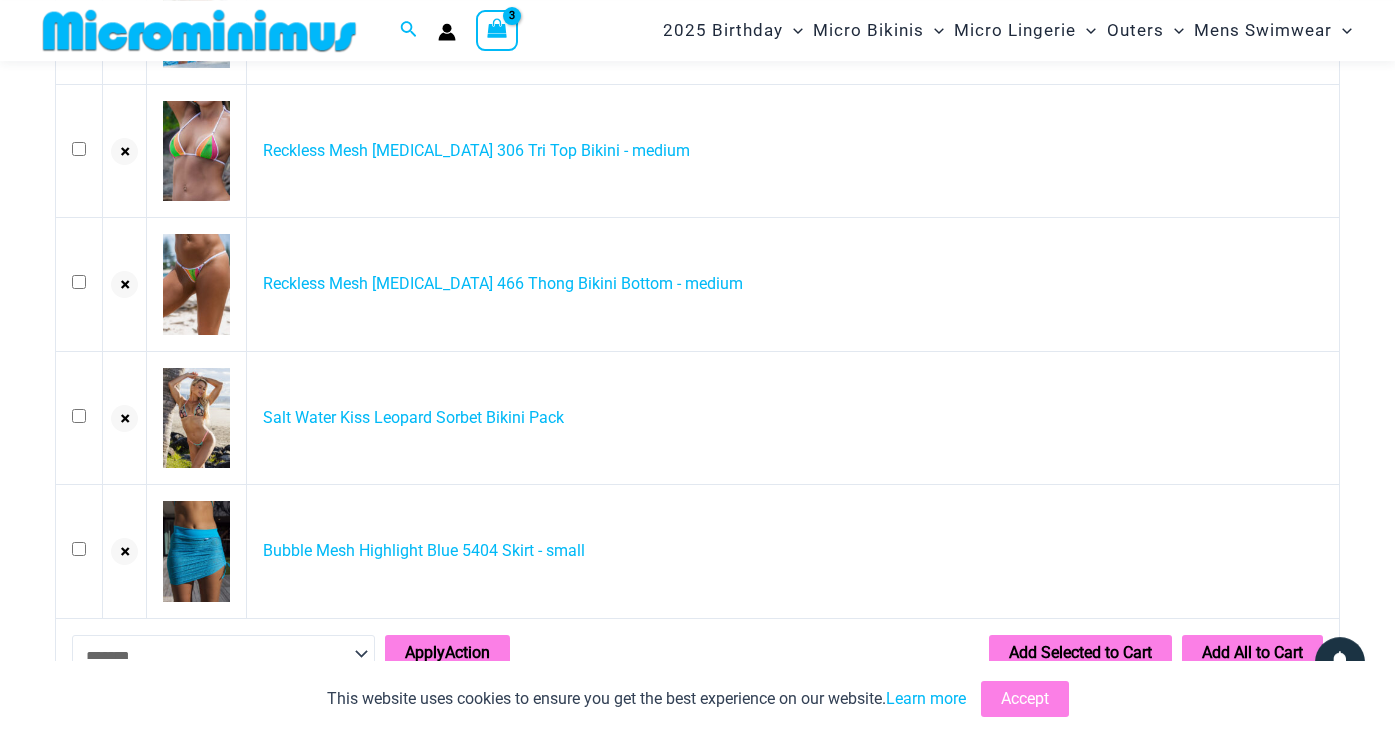 scroll, scrollTop: 245, scrollLeft: 0, axis: vertical 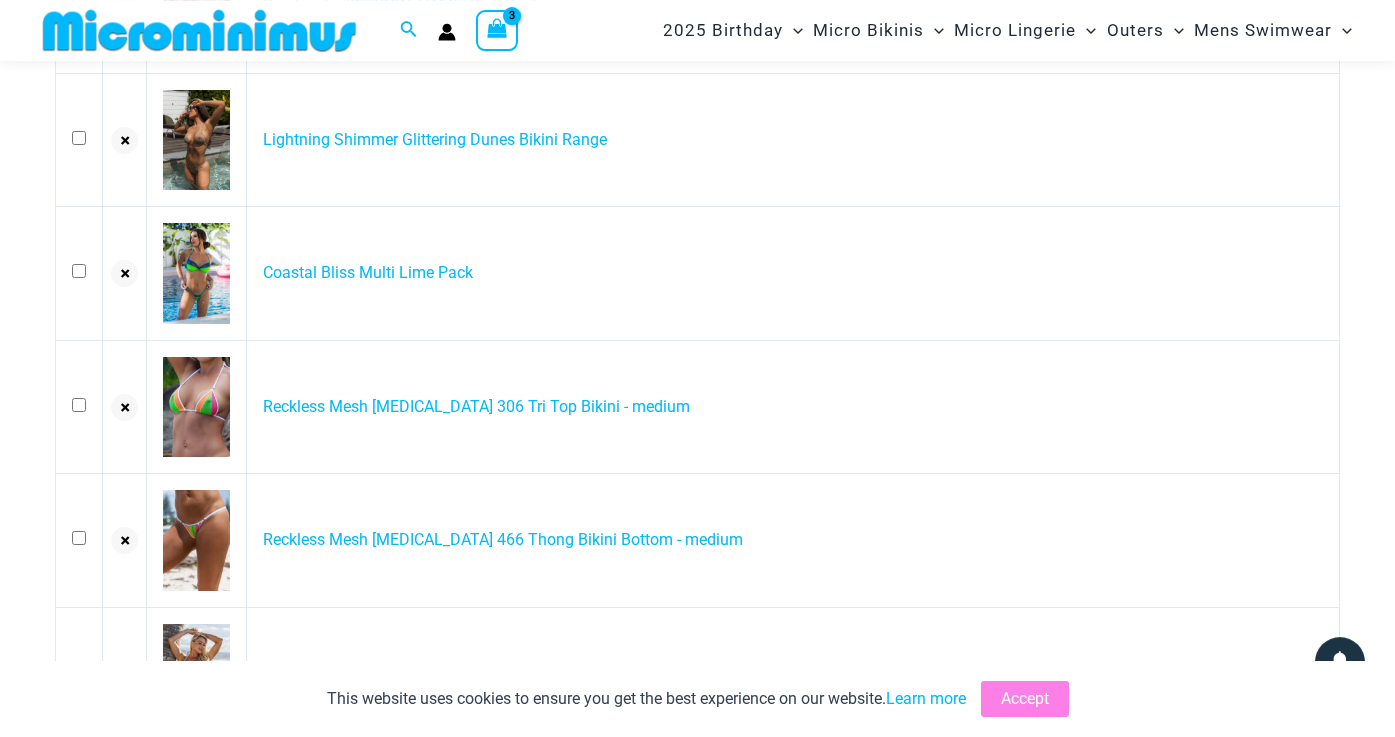 click 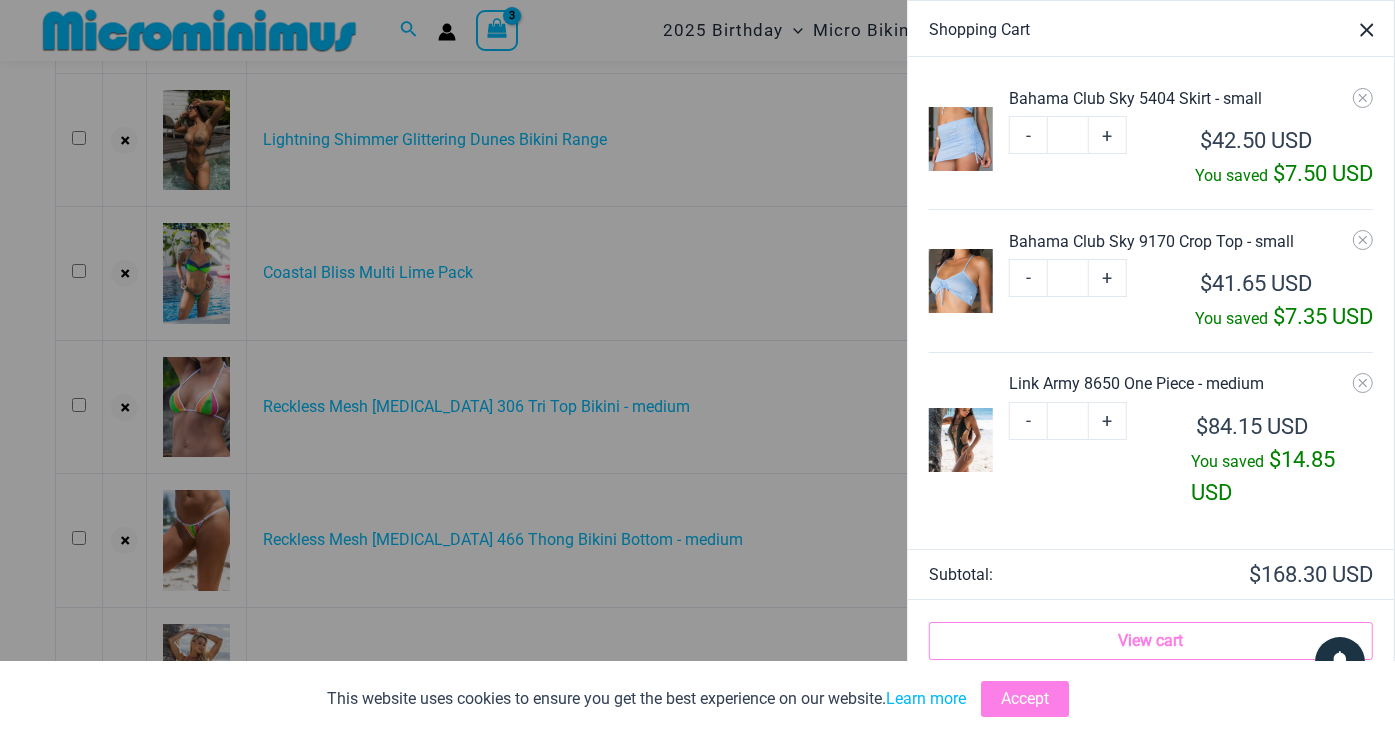 scroll, scrollTop: 76, scrollLeft: 0, axis: vertical 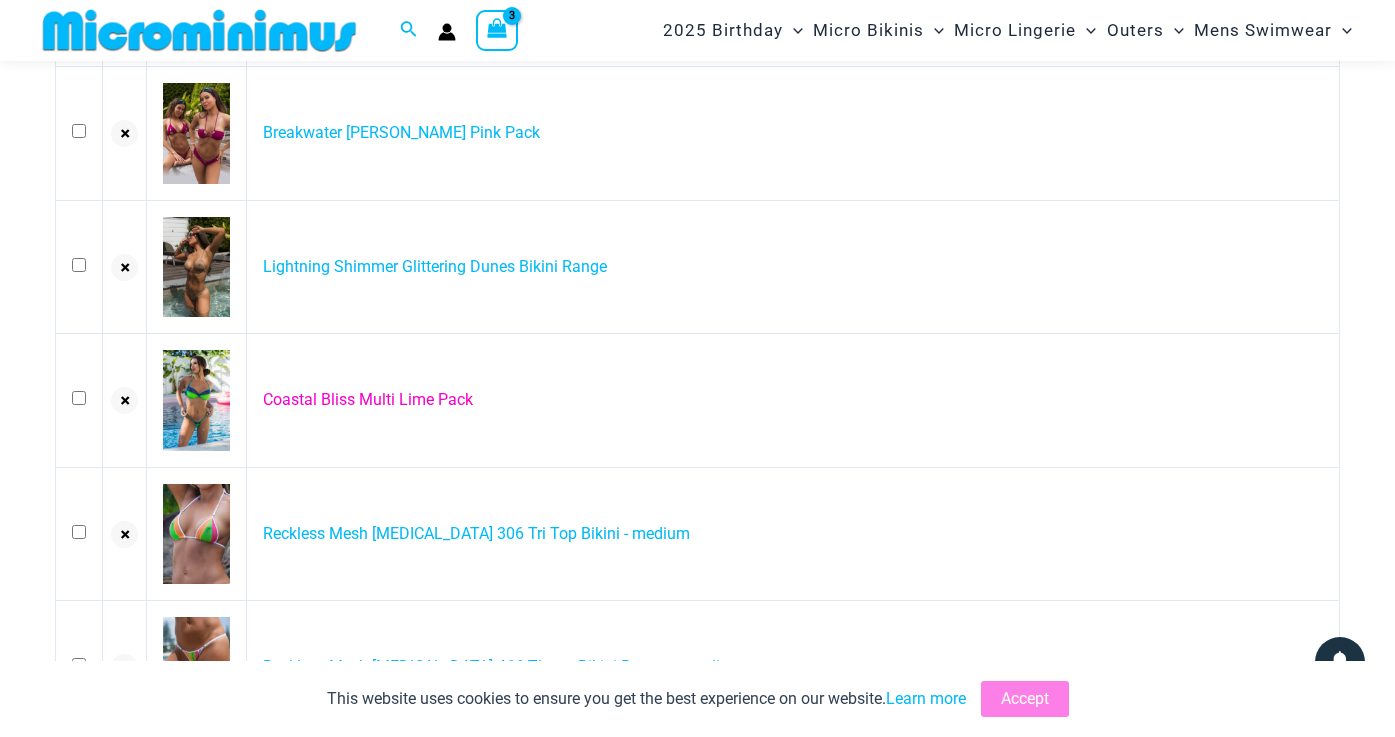 click on "Coastal Bliss Multi Lime Pack" at bounding box center (368, 399) 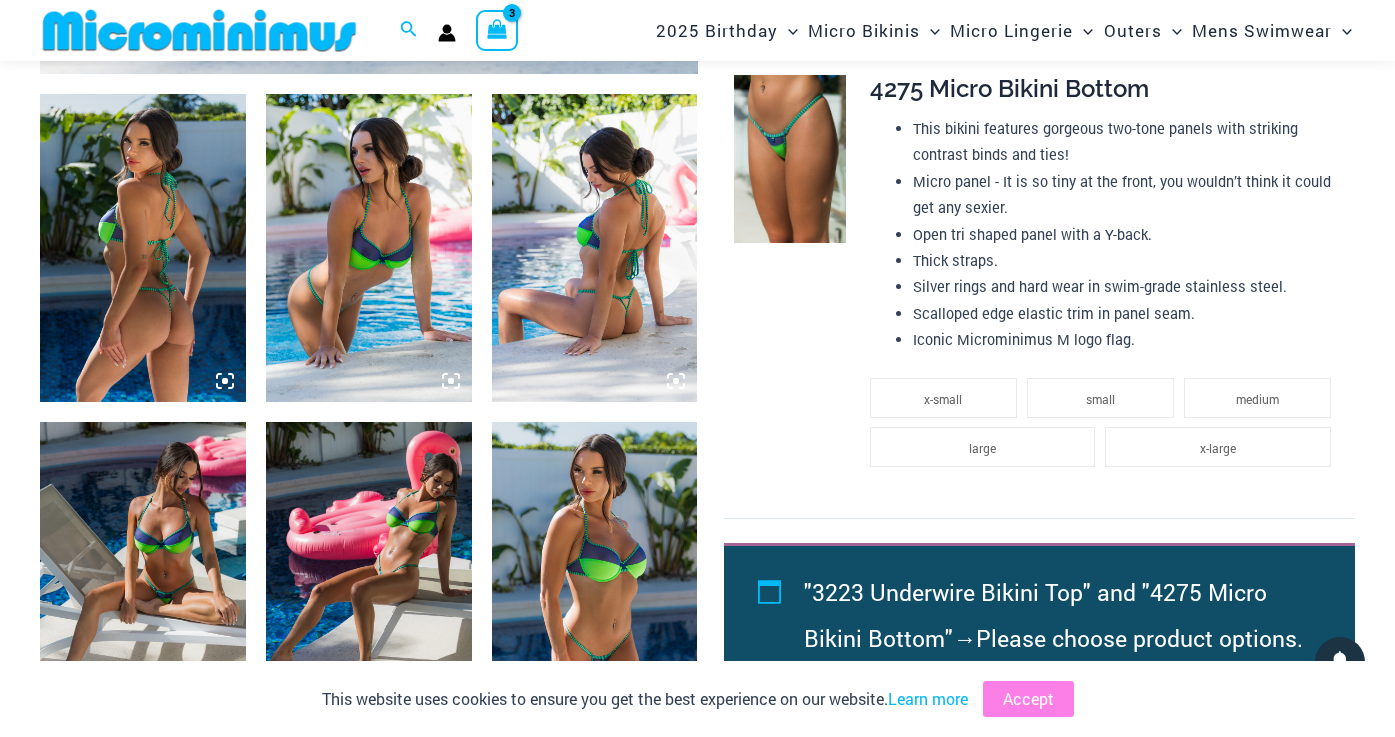 scroll, scrollTop: 1011, scrollLeft: 0, axis: vertical 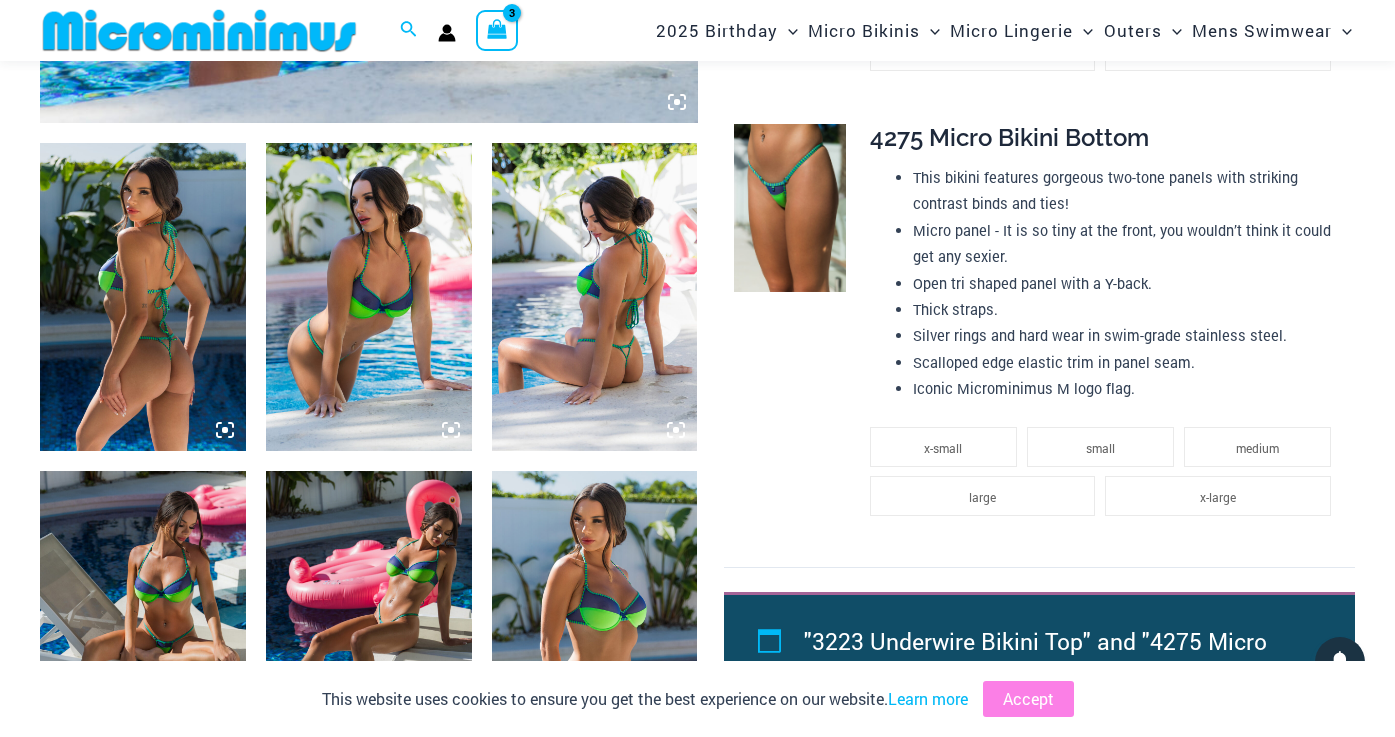 click at bounding box center (143, 297) 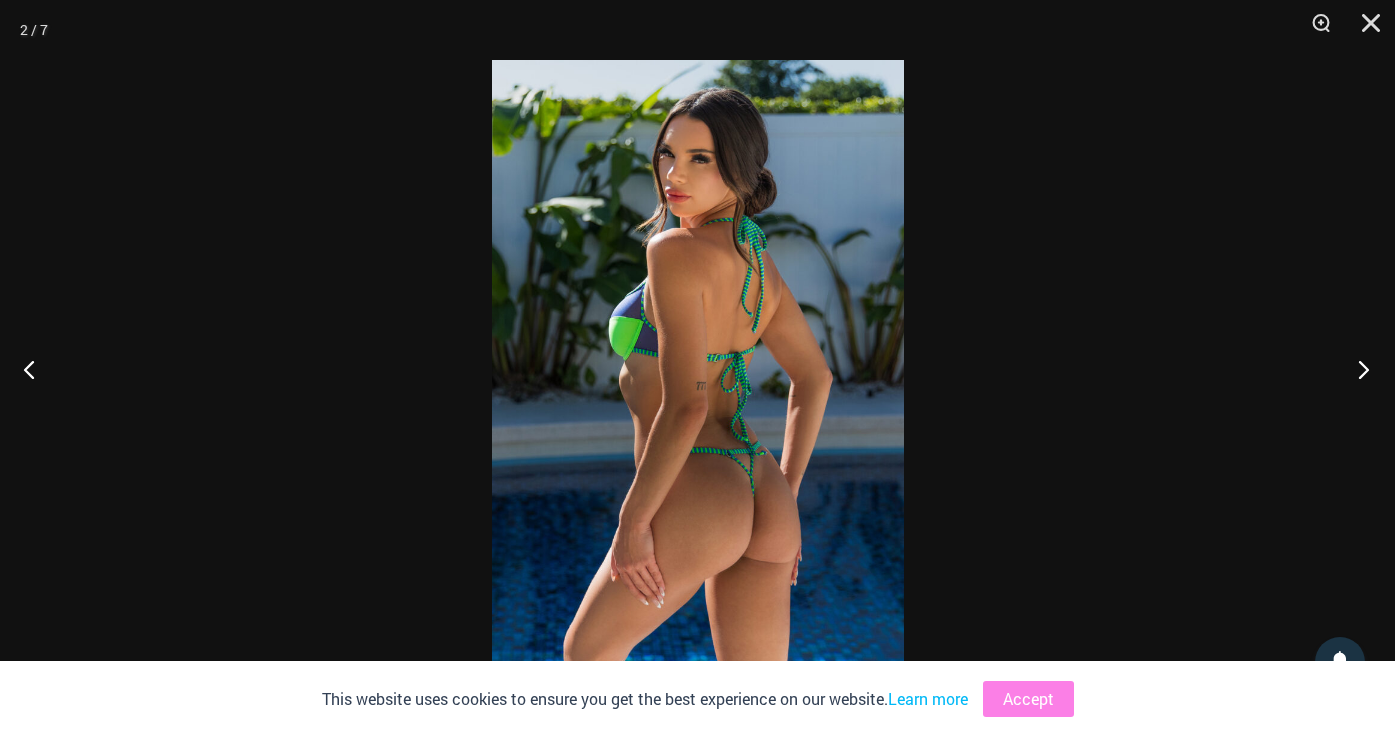 click at bounding box center [1357, 369] 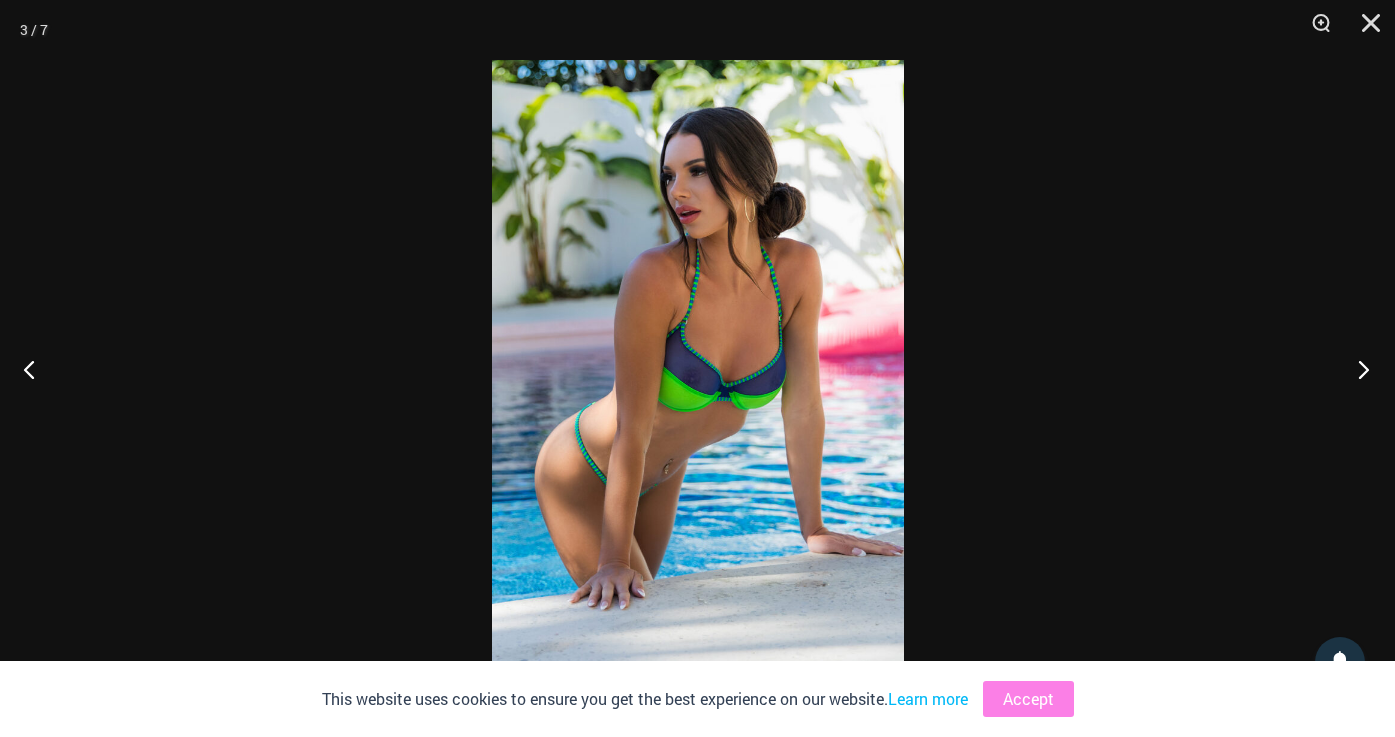 click at bounding box center [1357, 369] 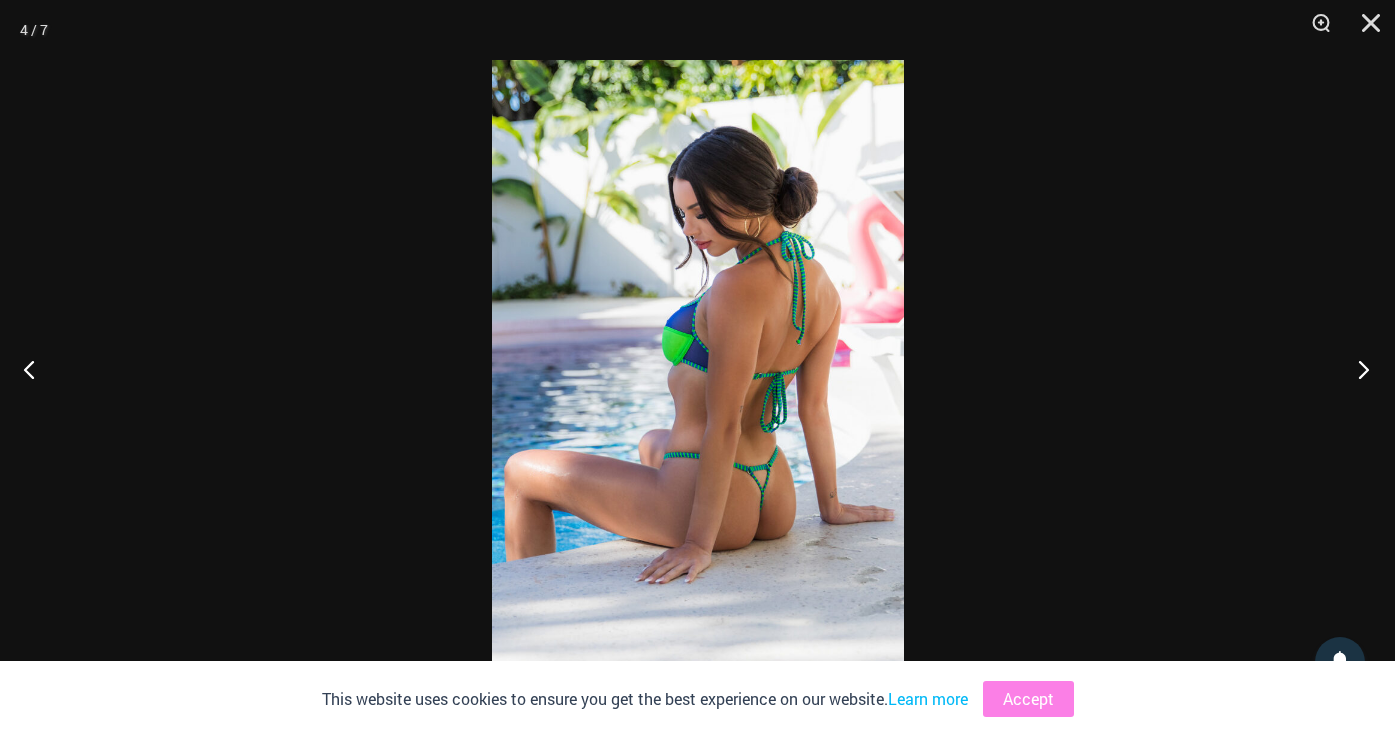 click at bounding box center [1357, 369] 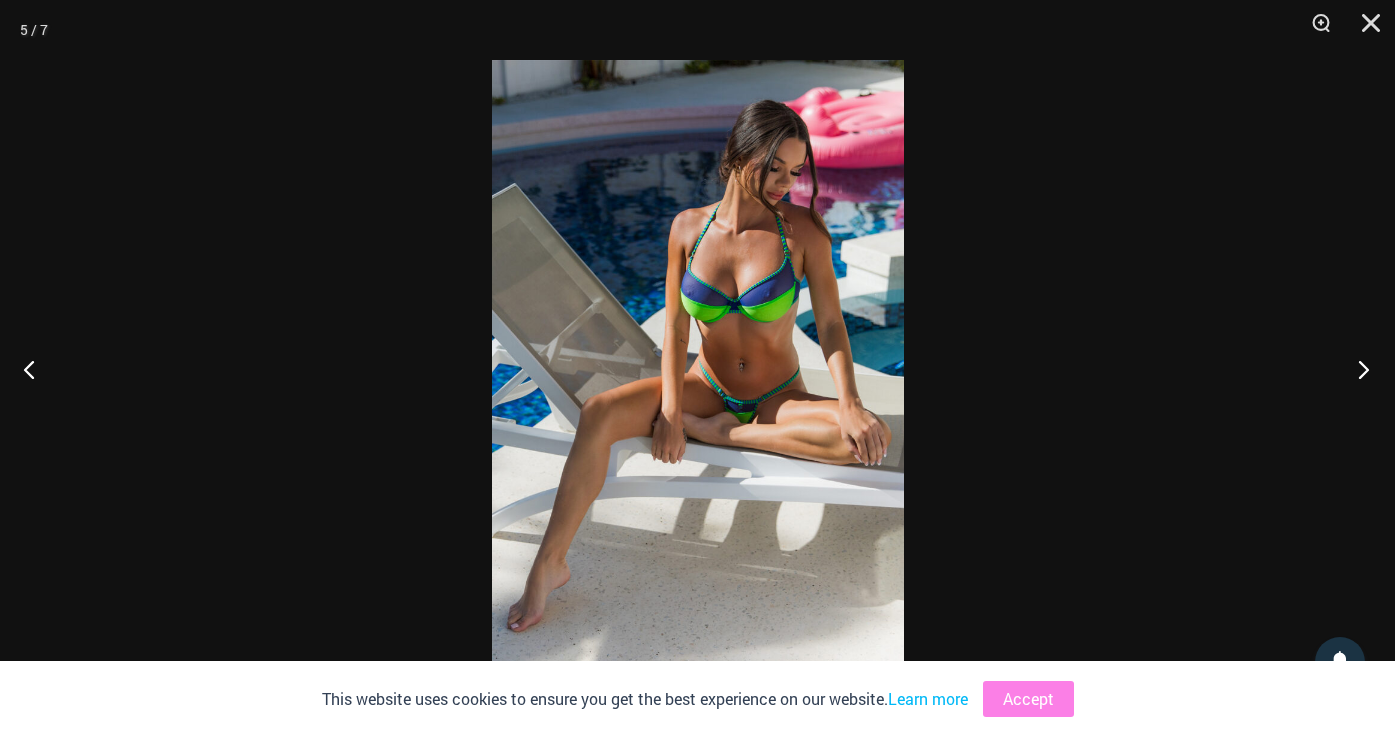 click at bounding box center [1357, 369] 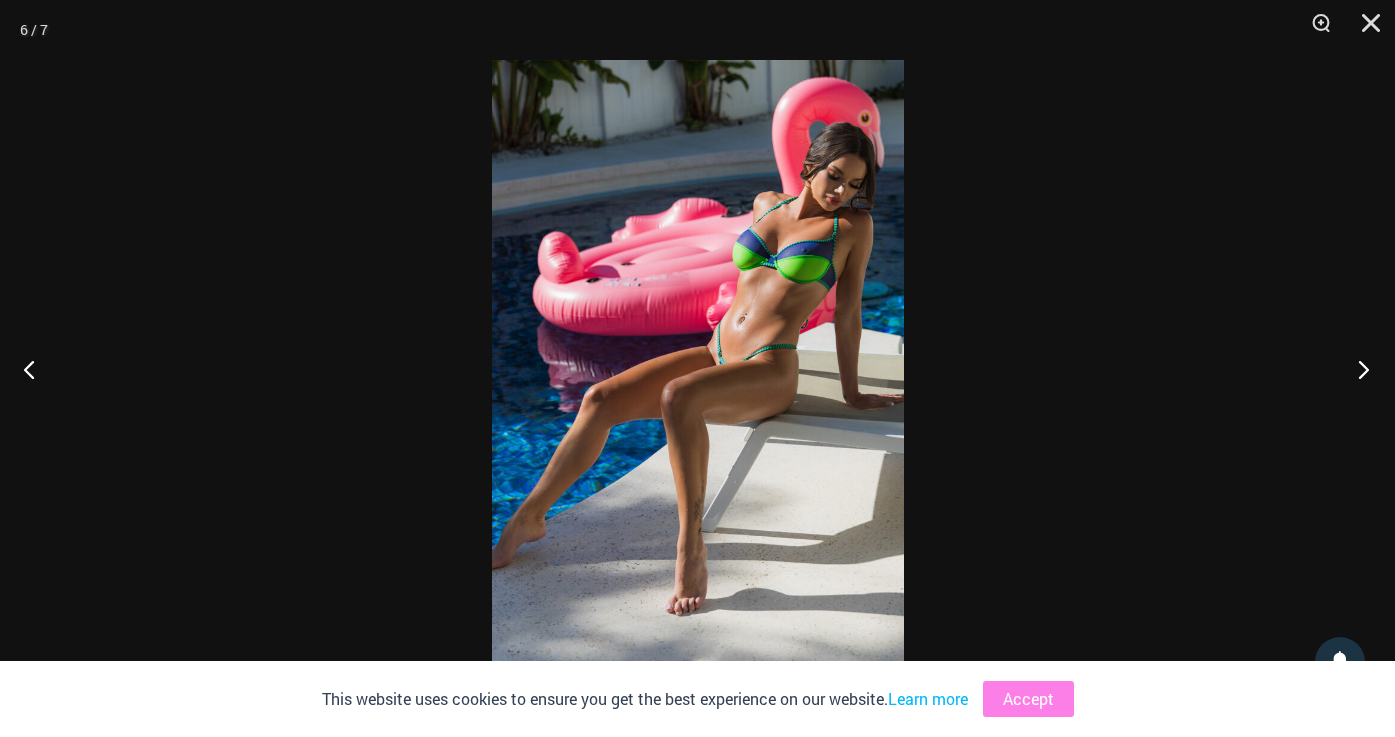 click at bounding box center (1357, 369) 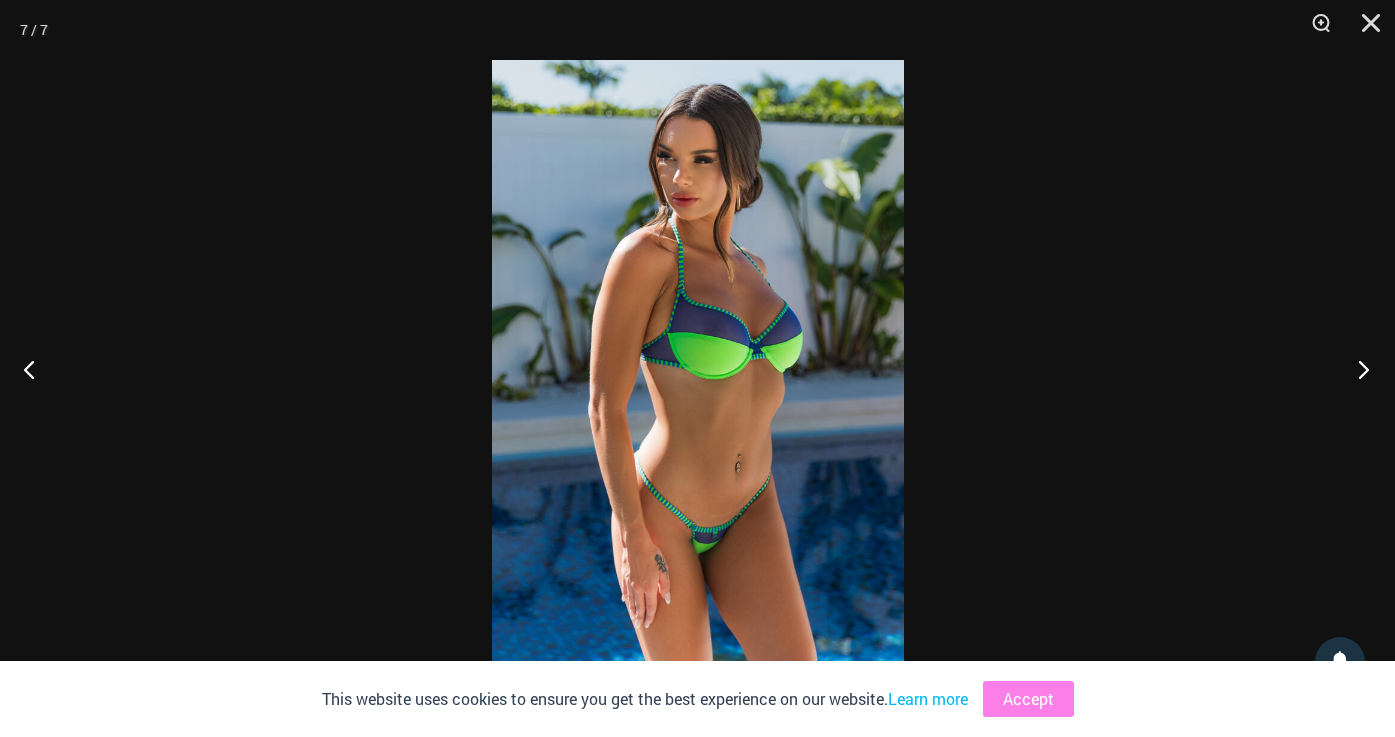 click at bounding box center (1357, 369) 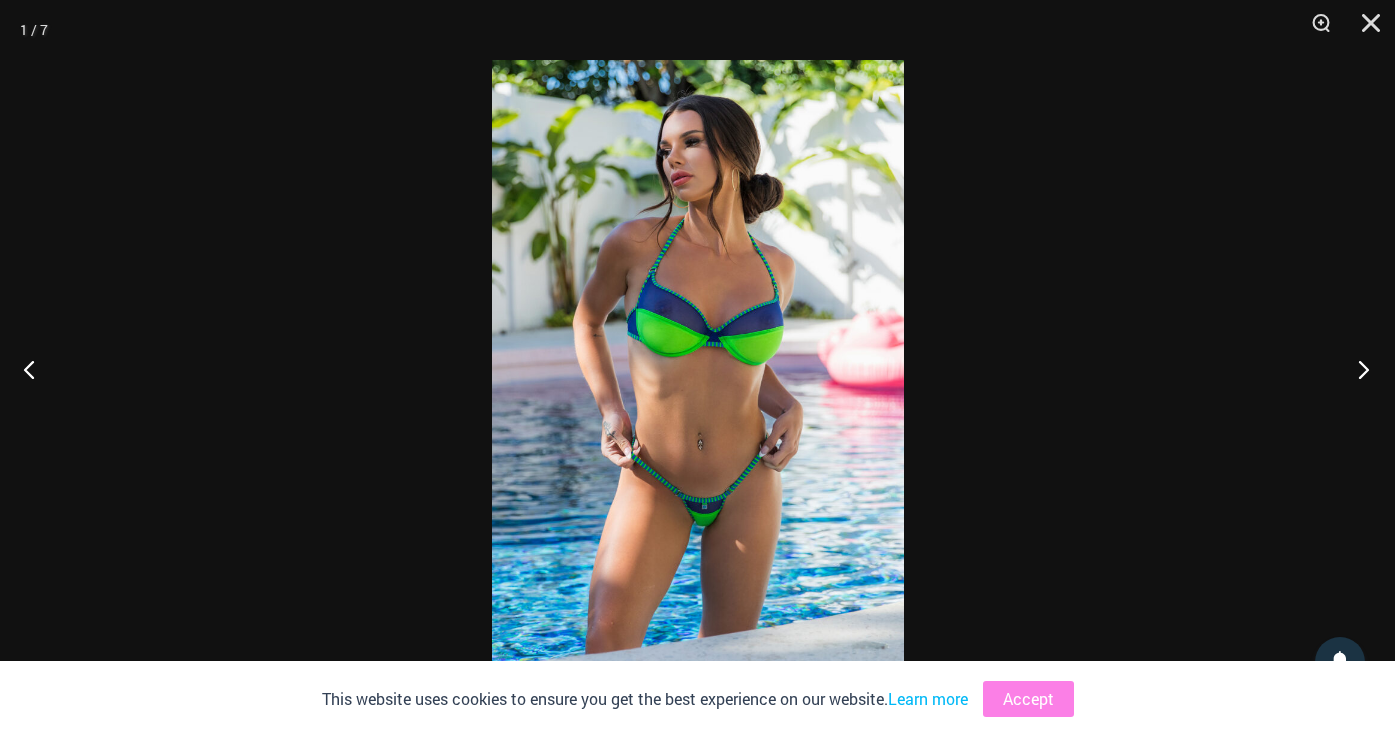 click at bounding box center [1357, 369] 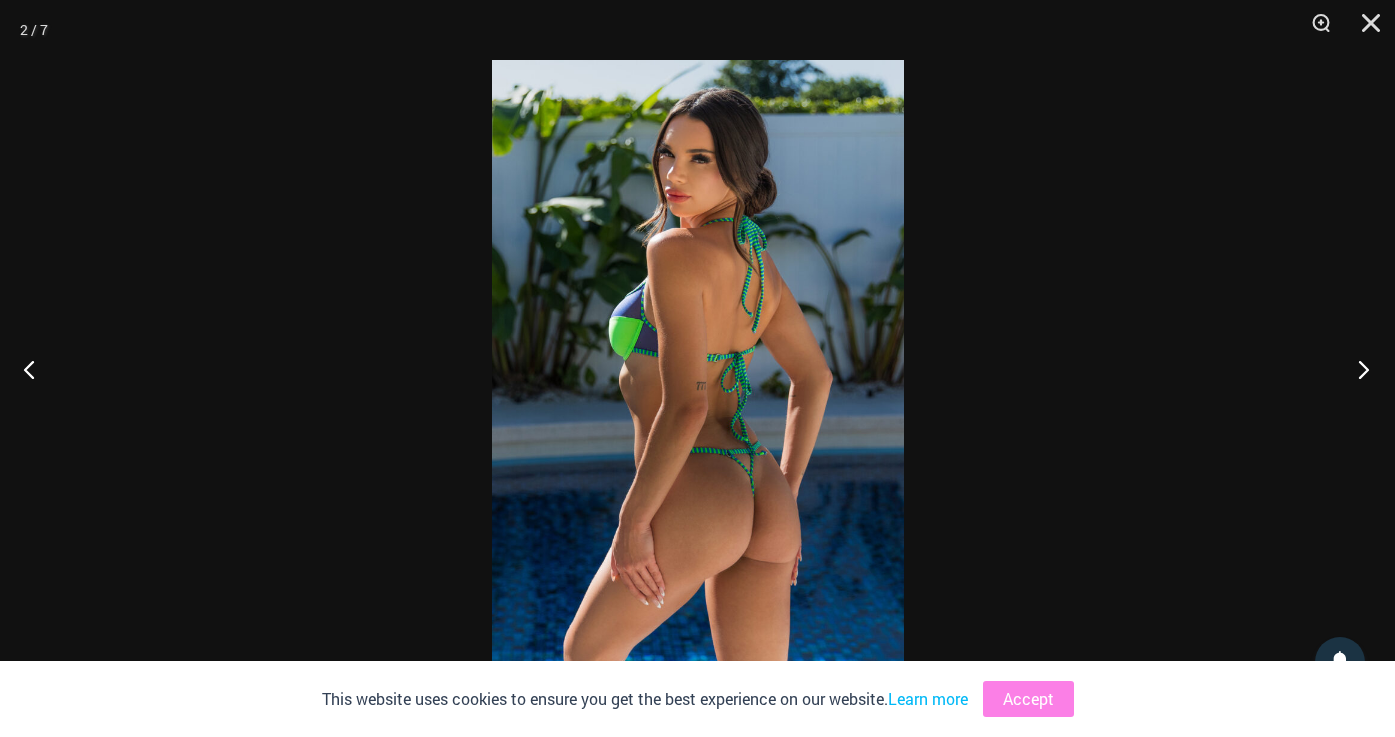 click at bounding box center (1357, 369) 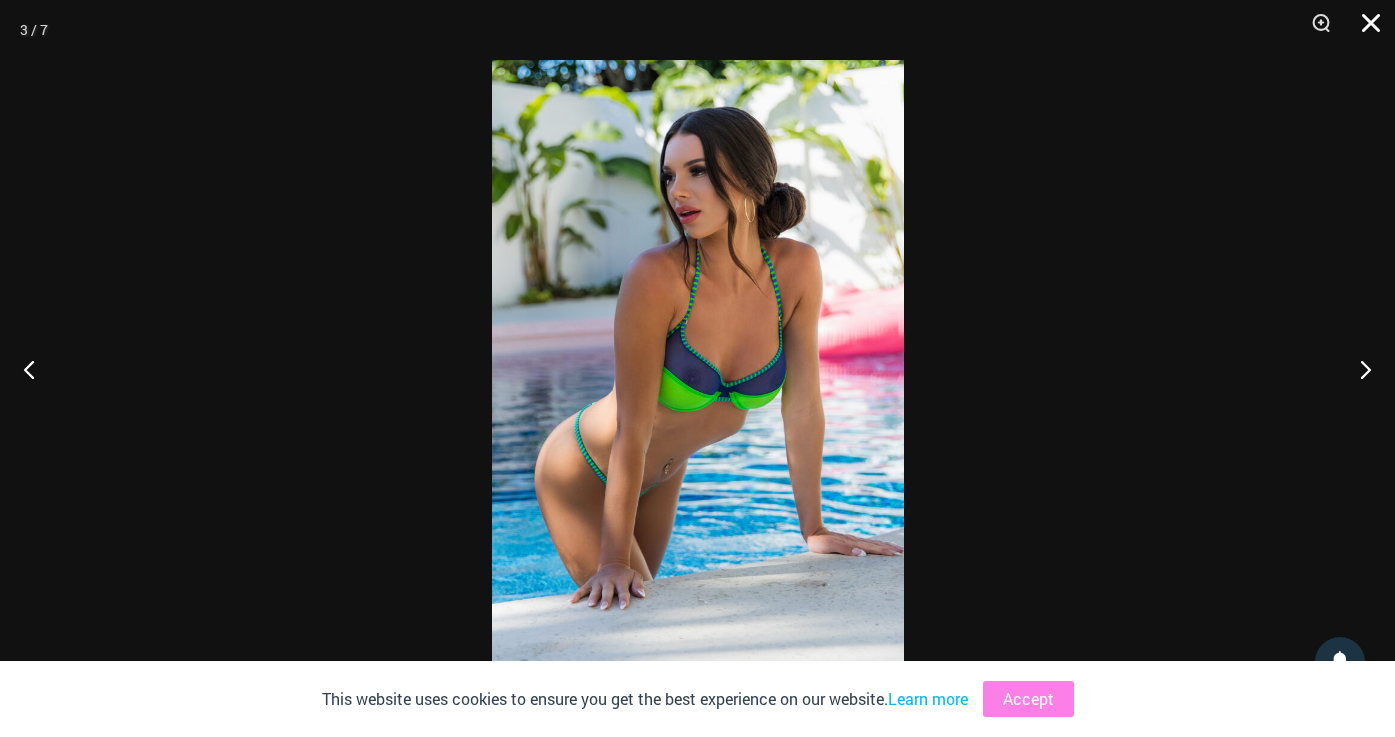 click at bounding box center (1364, 30) 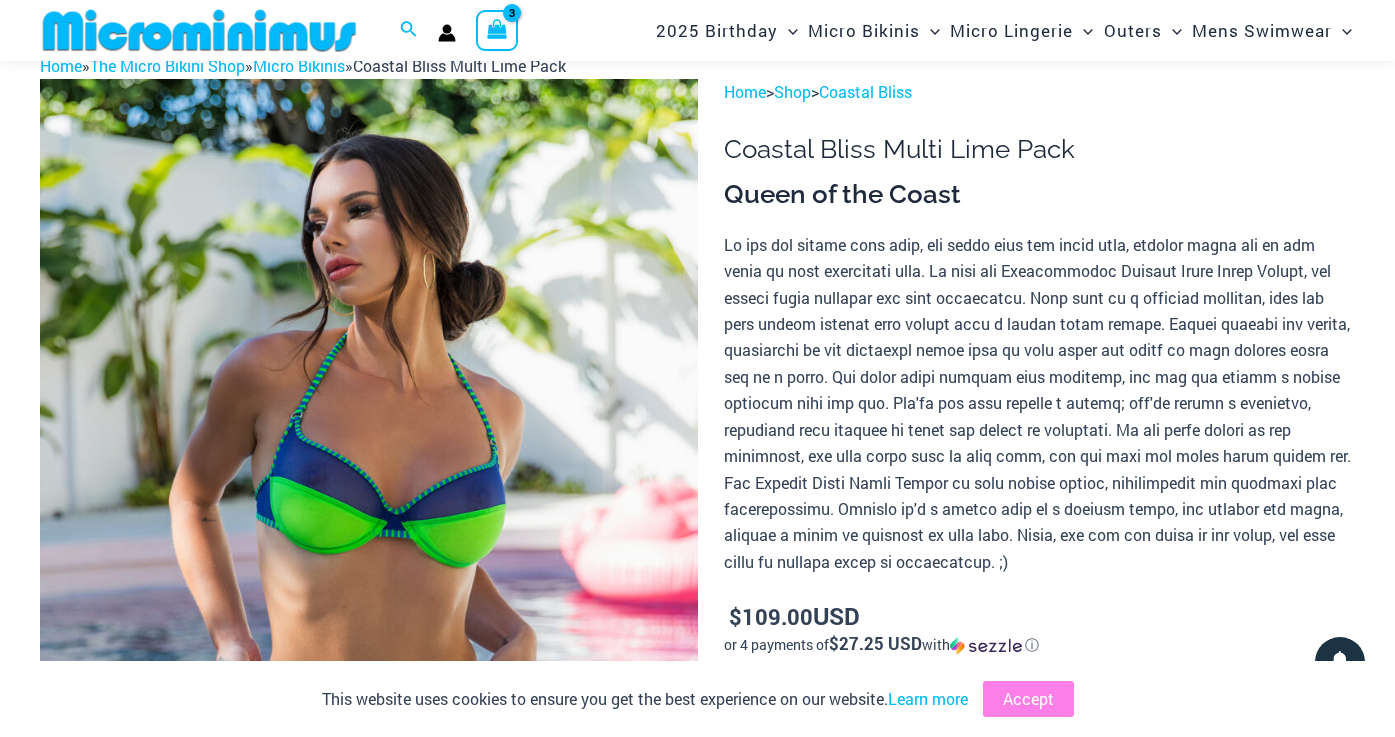 scroll, scrollTop: 0, scrollLeft: 0, axis: both 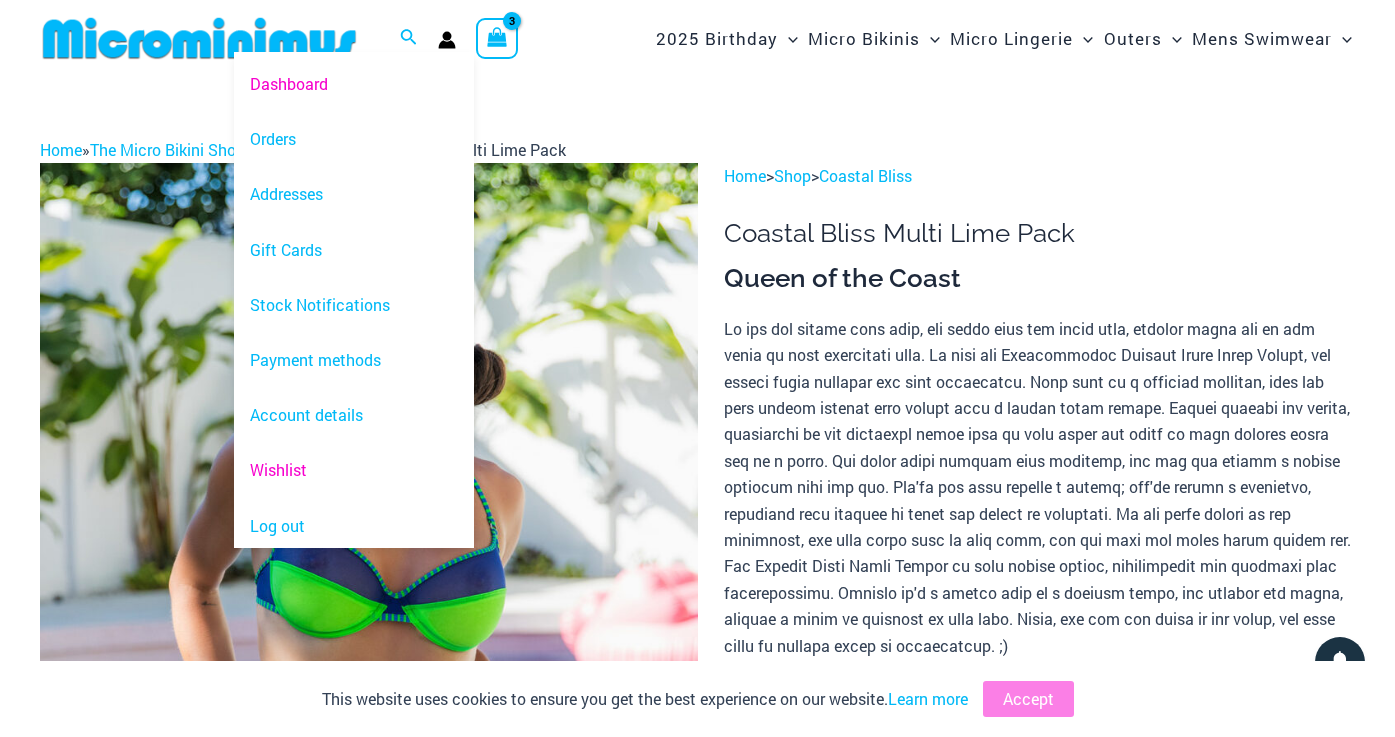 click on "Wishlist" at bounding box center (354, 470) 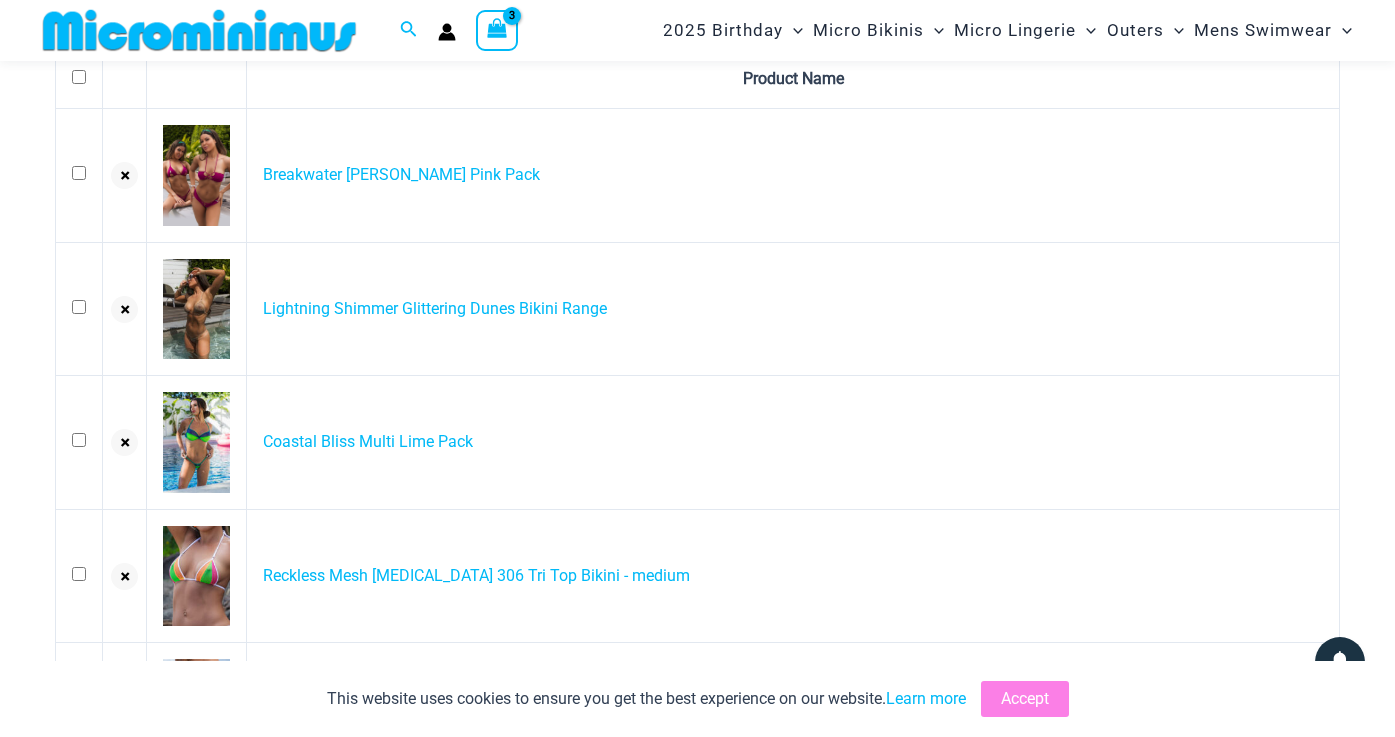 scroll, scrollTop: 74, scrollLeft: 0, axis: vertical 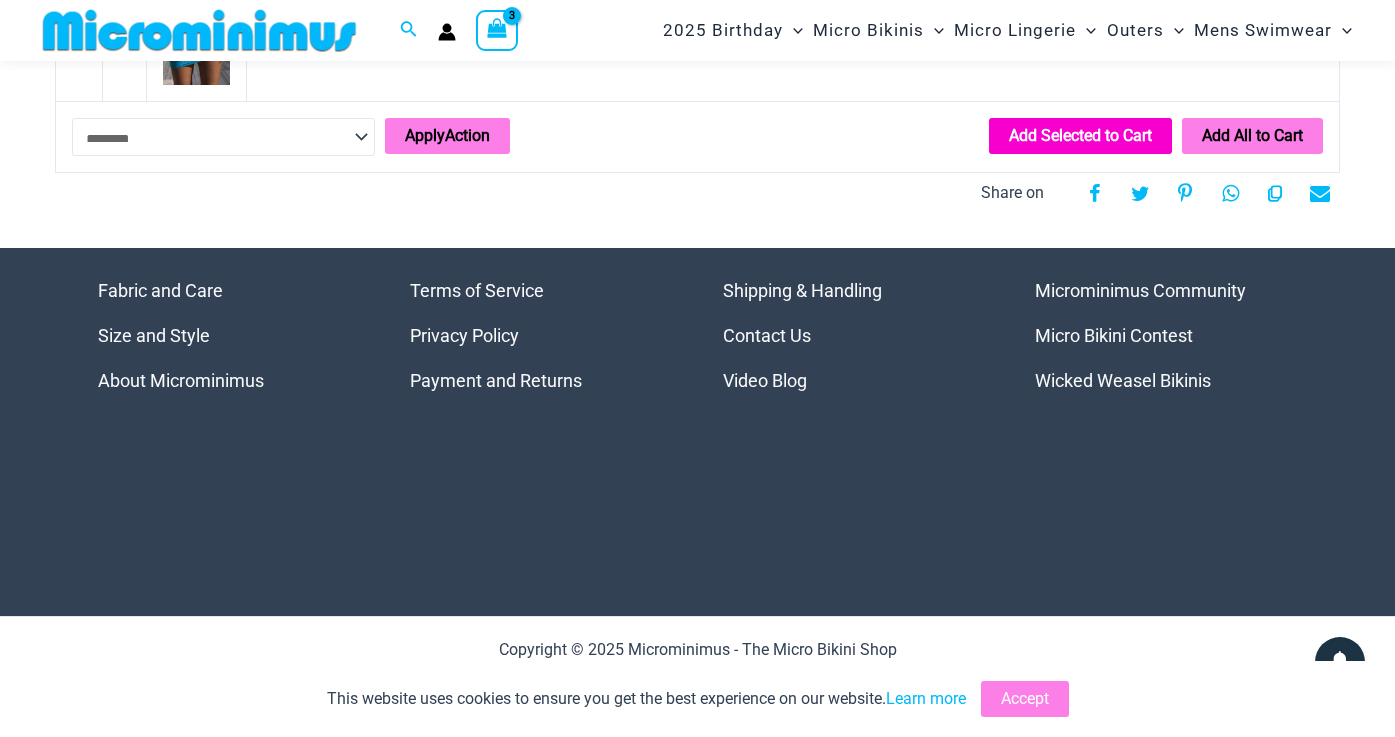 click on "Add Selected to Cart" at bounding box center (1080, 136) 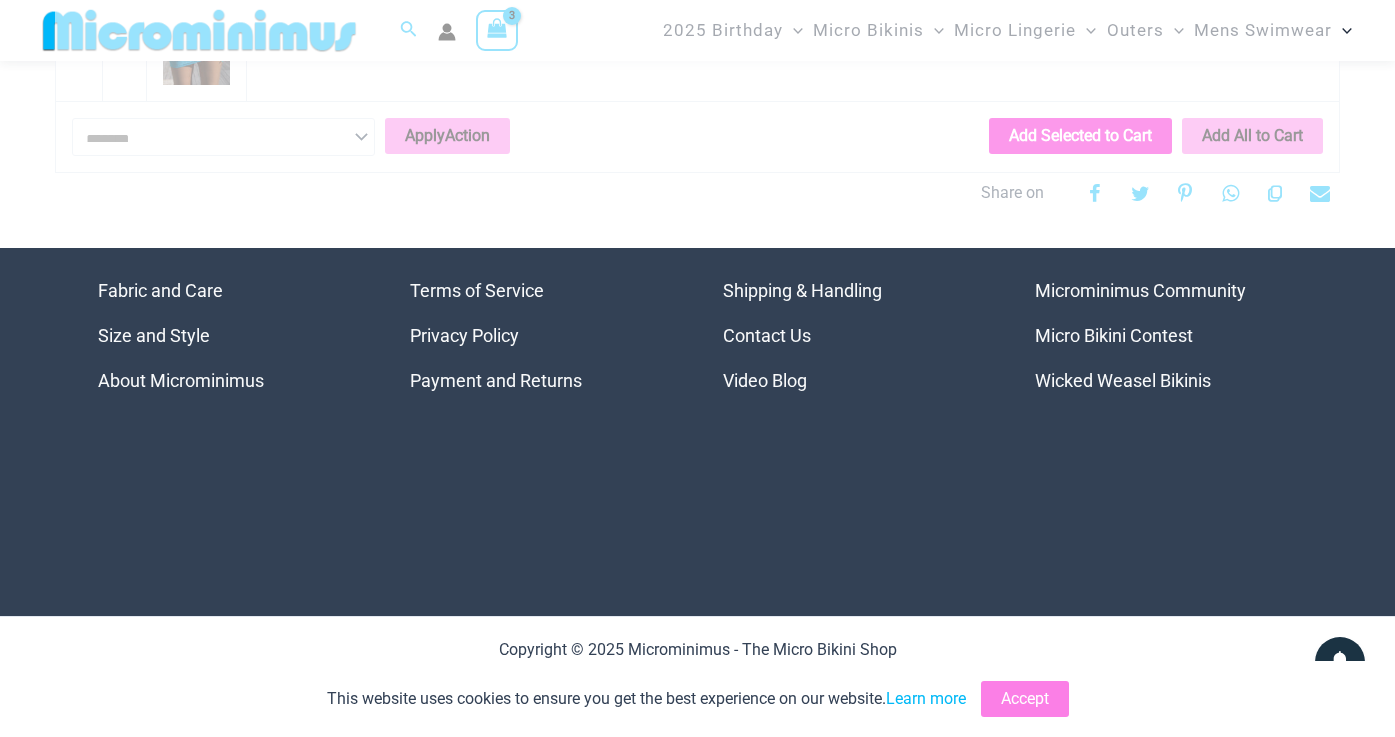 scroll, scrollTop: 920, scrollLeft: 0, axis: vertical 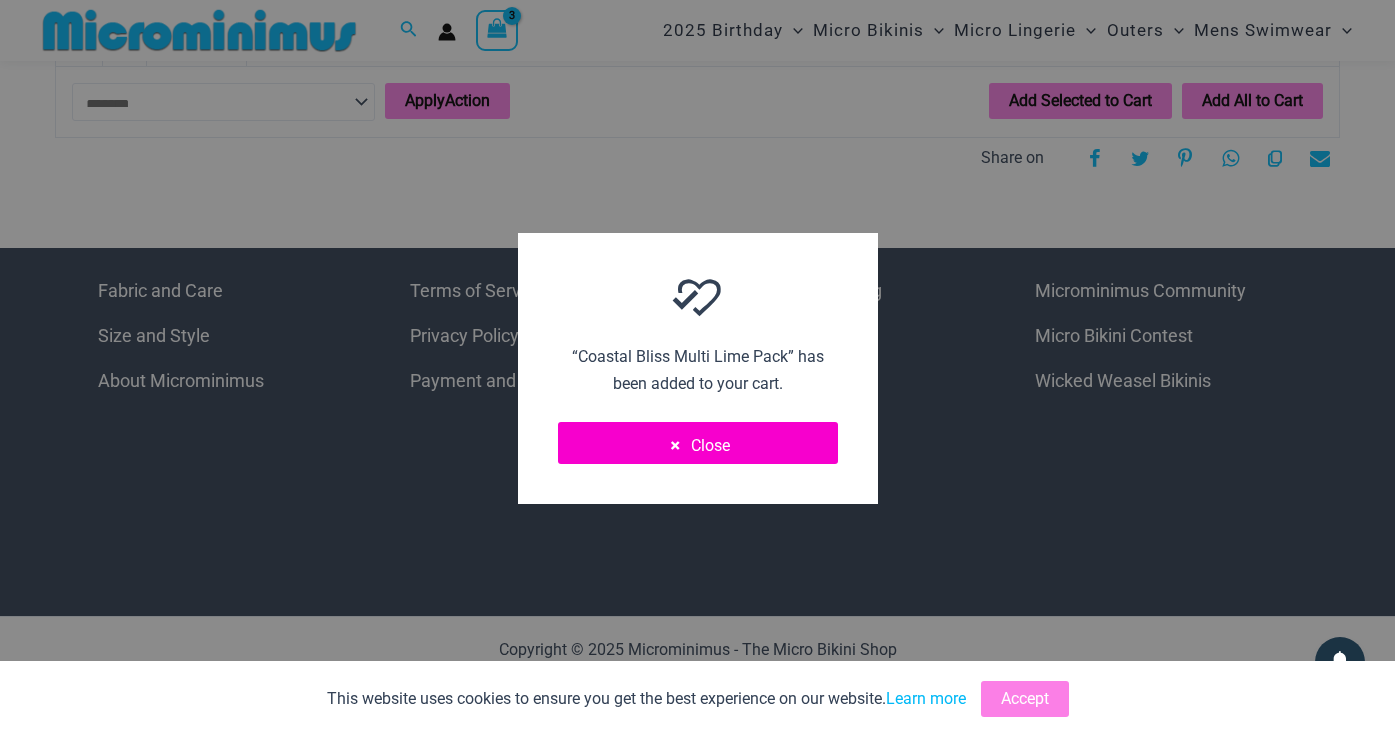 click on "Close" at bounding box center [698, 443] 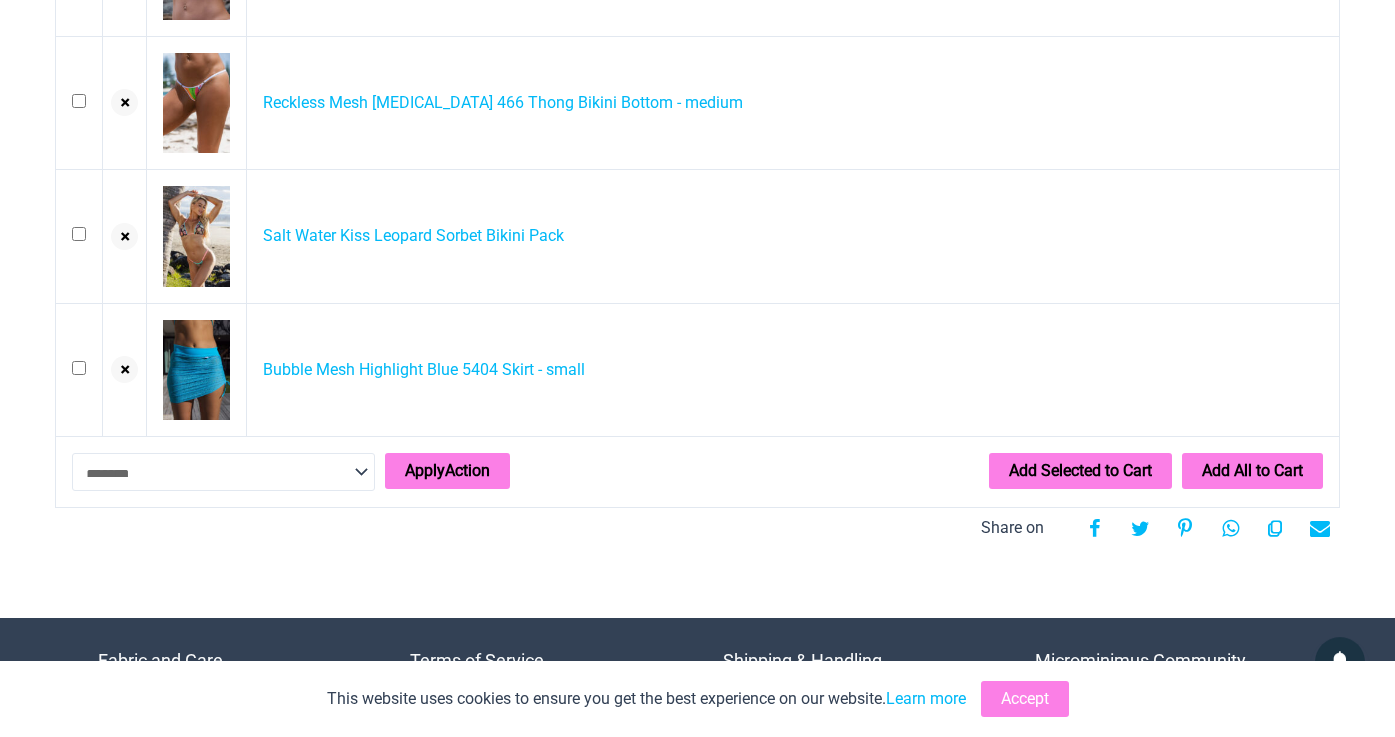 scroll, scrollTop: 0, scrollLeft: 0, axis: both 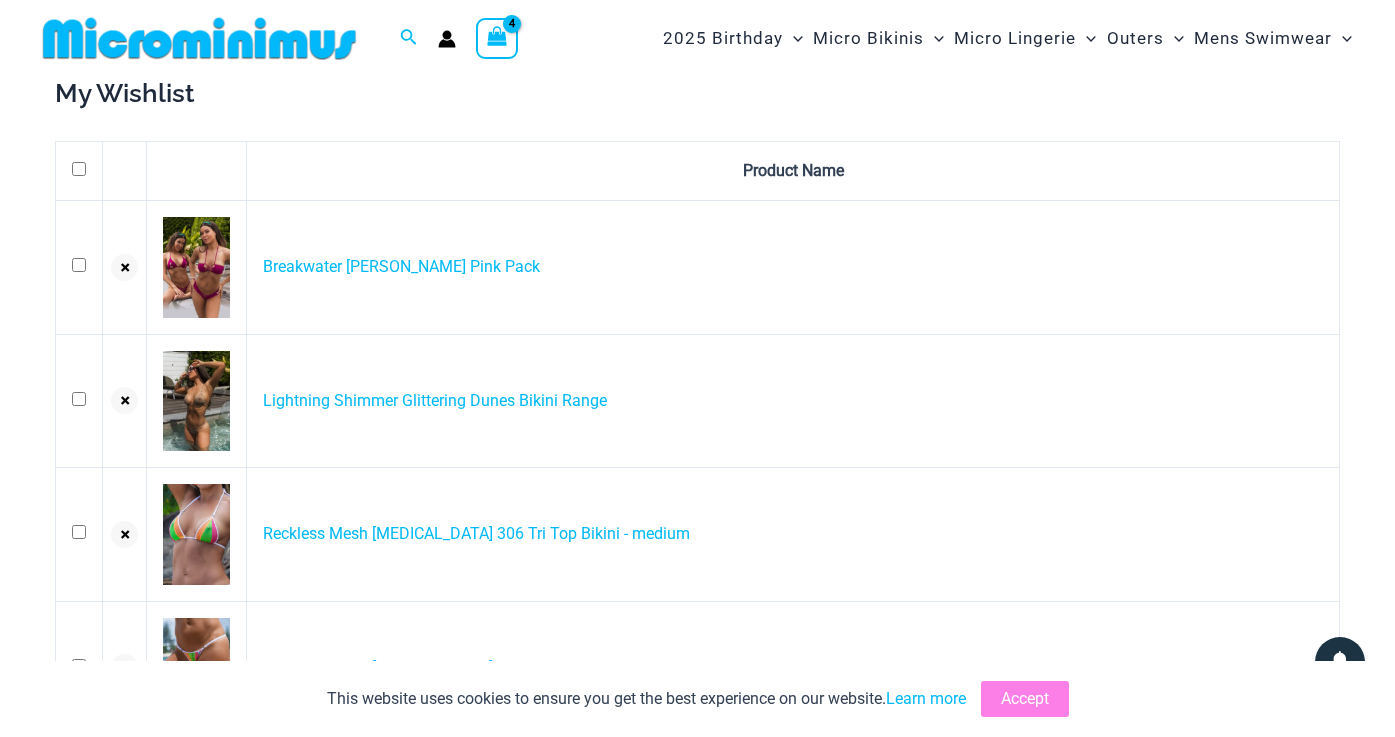 click 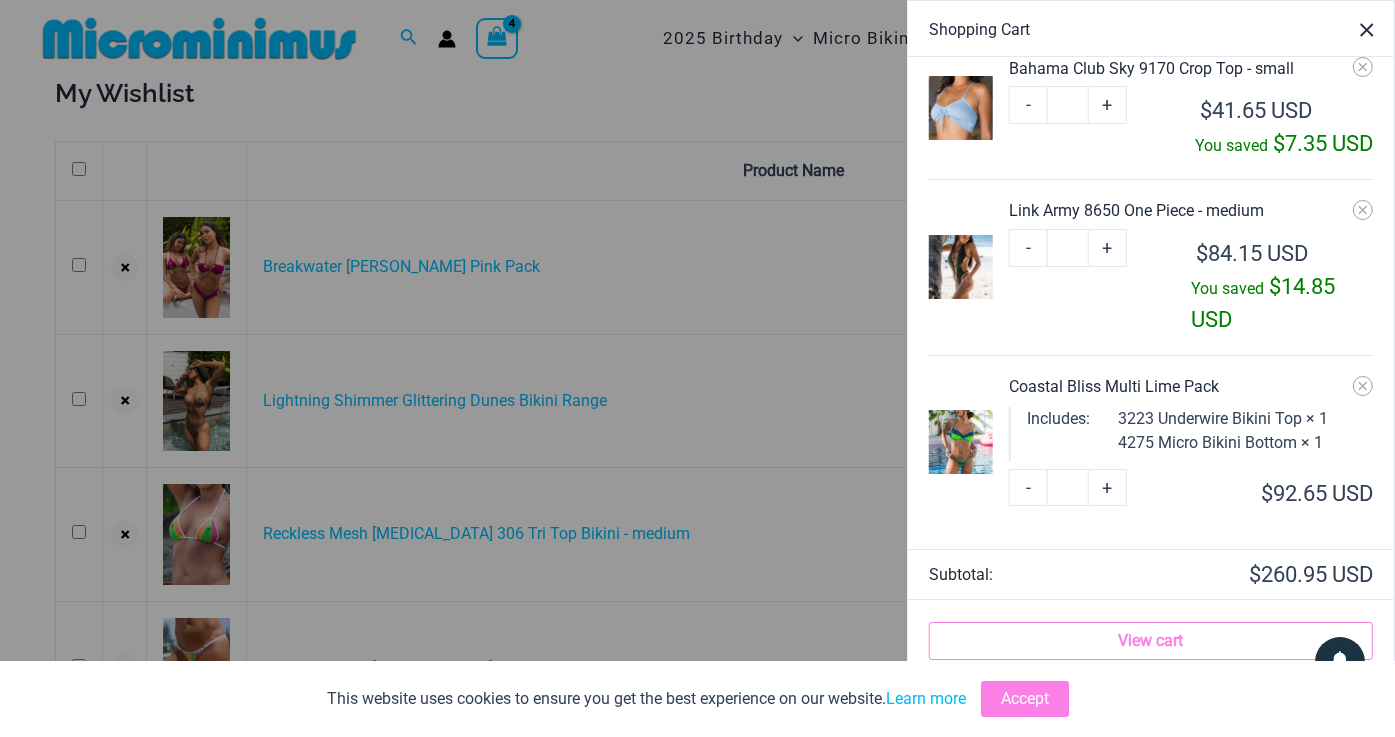 scroll, scrollTop: 250, scrollLeft: 0, axis: vertical 